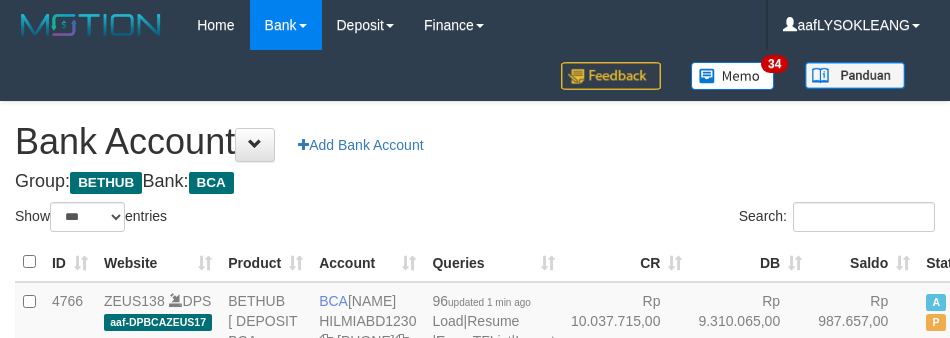 scroll, scrollTop: 150, scrollLeft: 0, axis: vertical 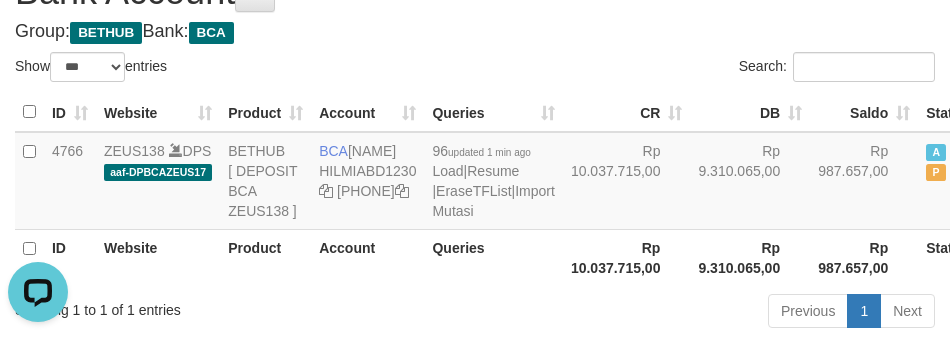 click on "Group:   BETHUB    				Bank:   BCA" at bounding box center (475, 32) 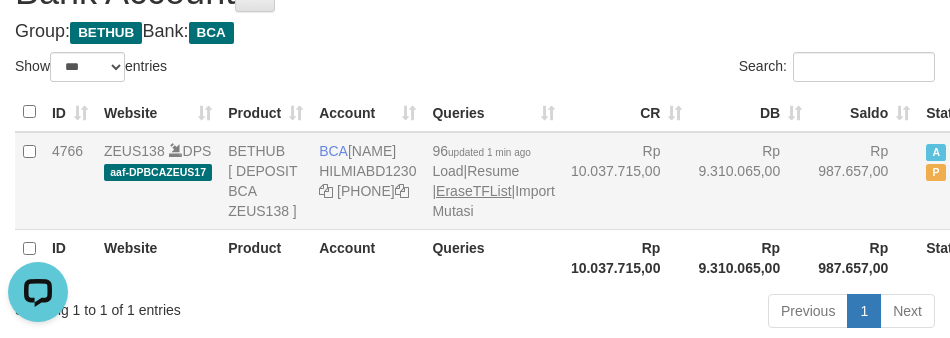 scroll, scrollTop: 297, scrollLeft: 0, axis: vertical 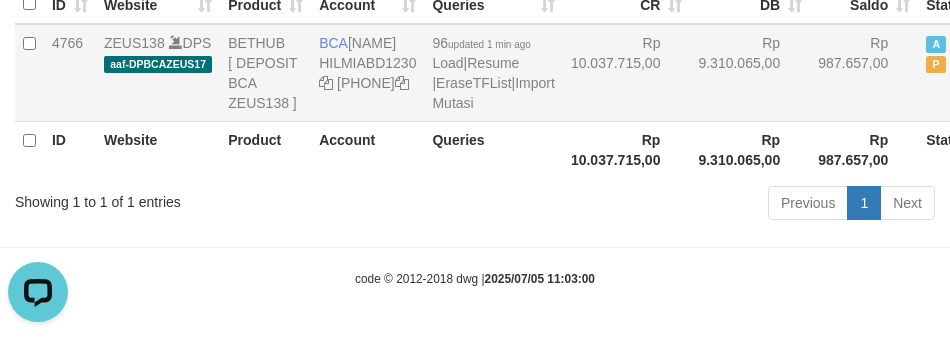 click on "Rp 10.037.715,00" at bounding box center (627, 73) 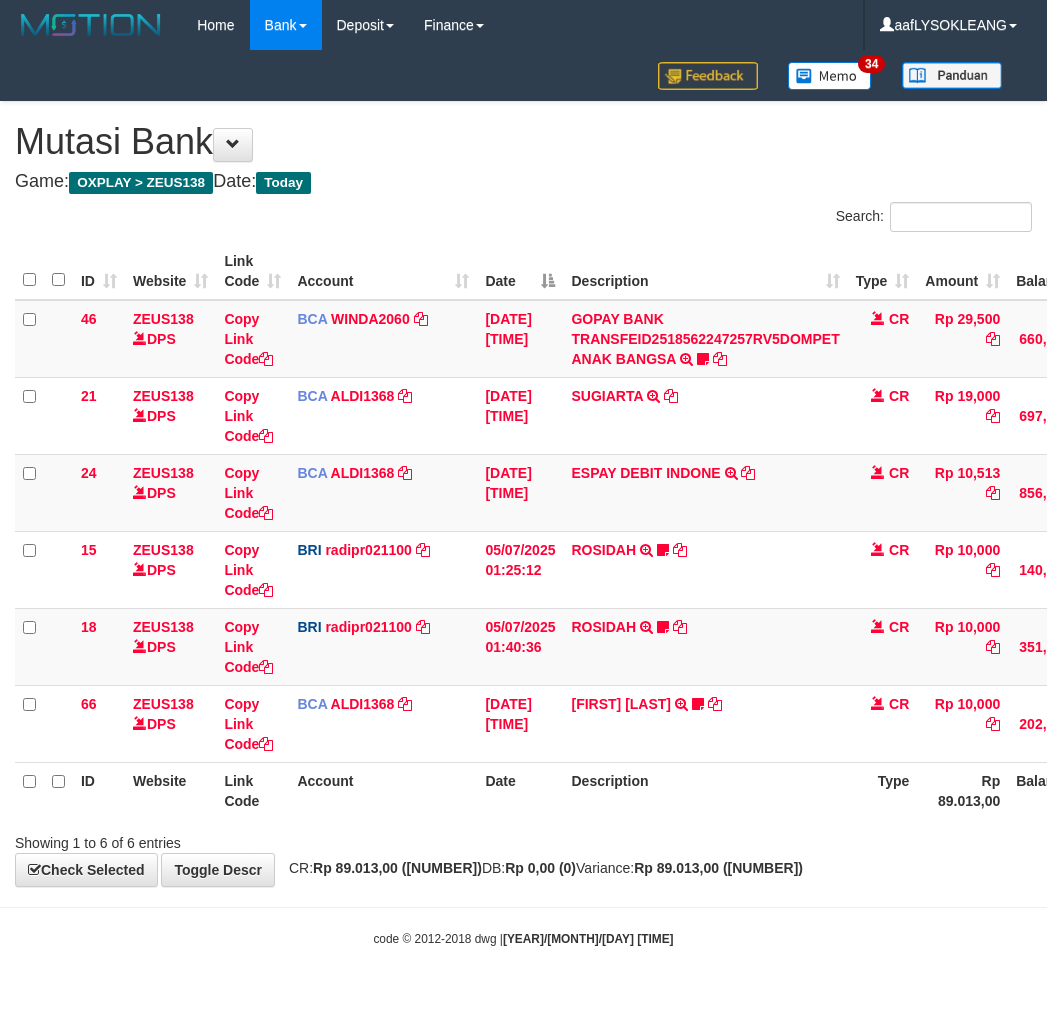 scroll, scrollTop: 0, scrollLeft: 167, axis: horizontal 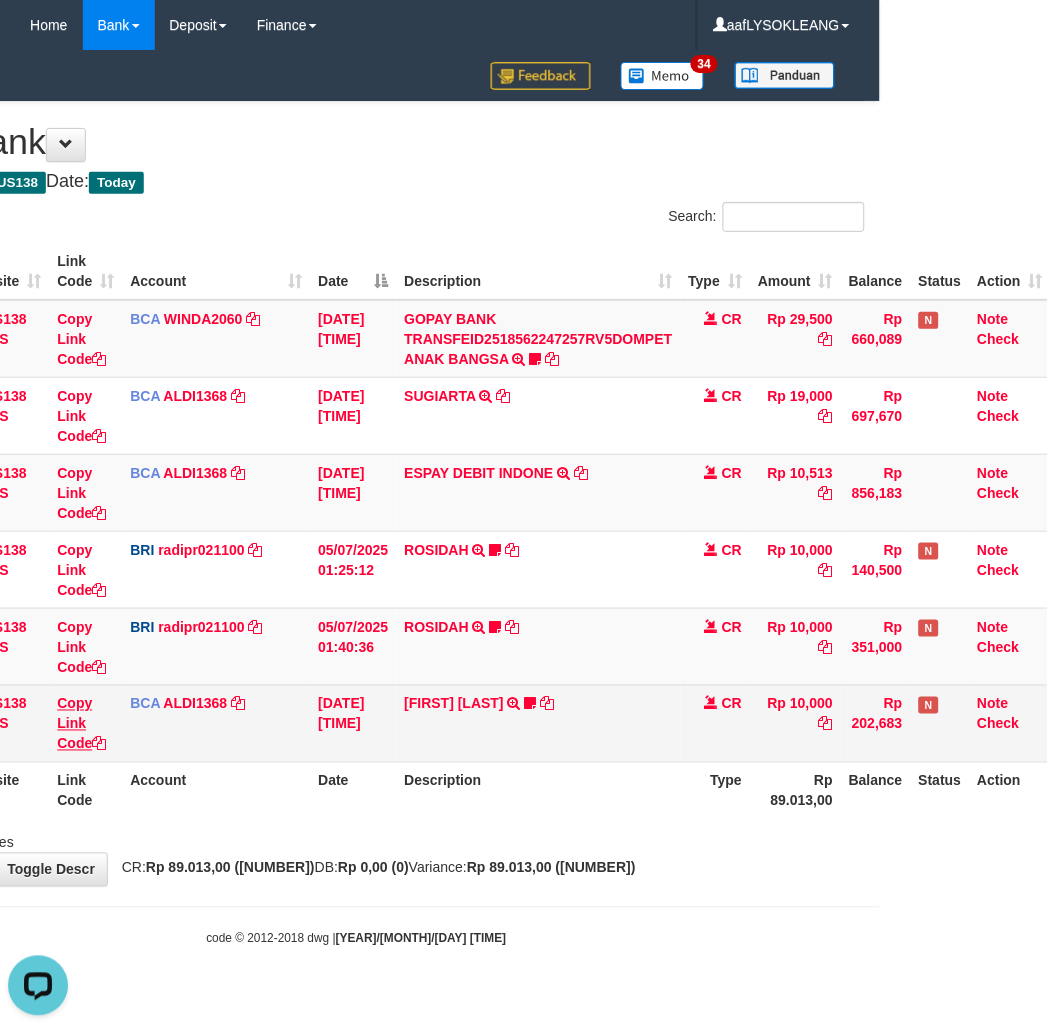 drag, startPoint x: 235, startPoint y: 813, endPoint x: 95, endPoint y: 736, distance: 159.77797 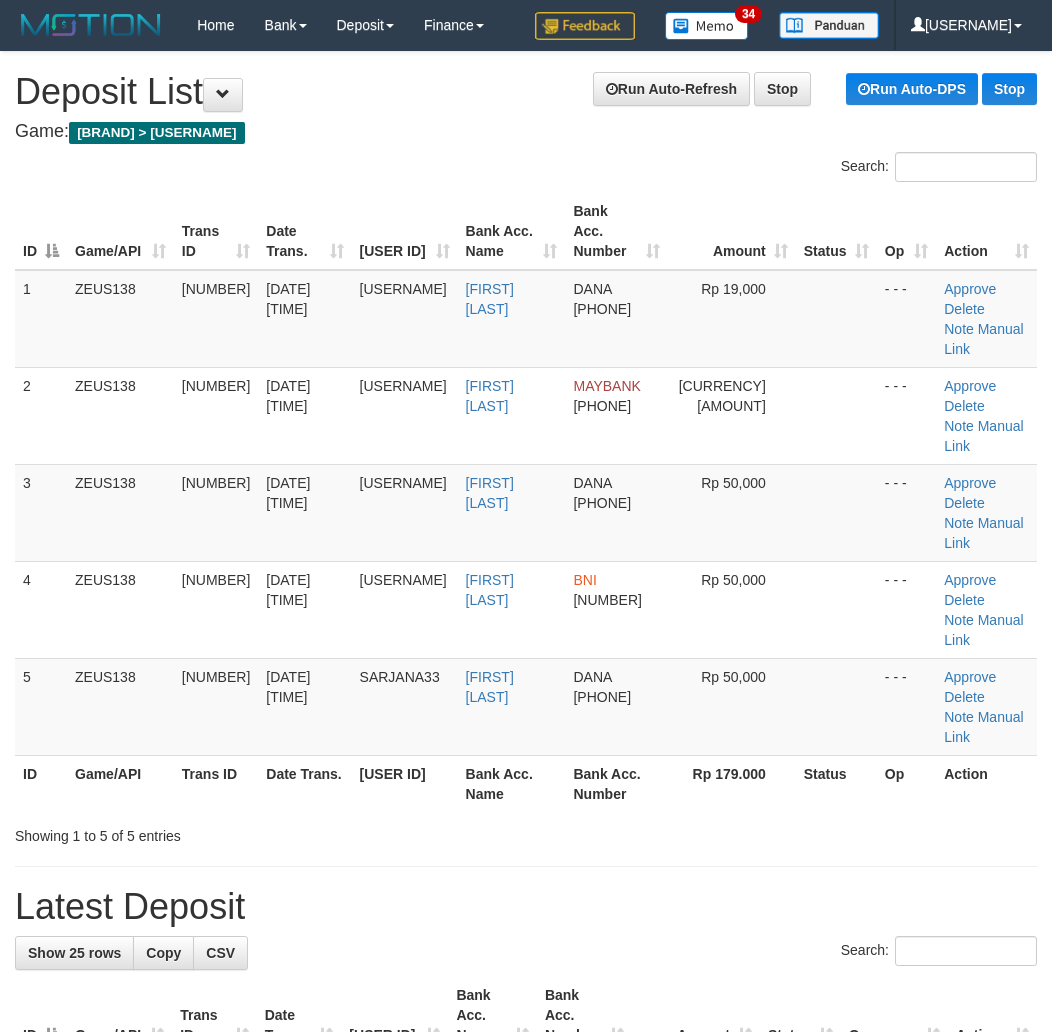 scroll, scrollTop: 0, scrollLeft: 0, axis: both 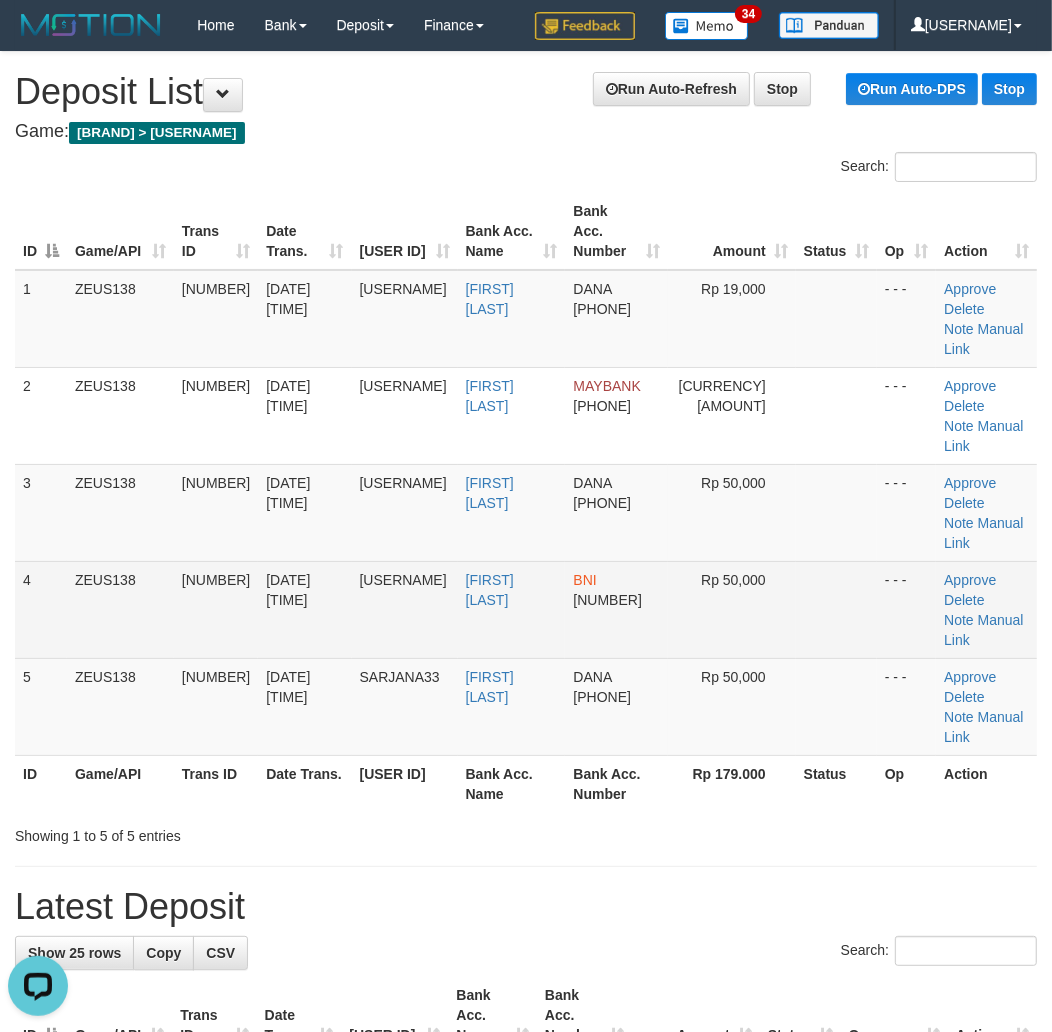 drag, startPoint x: 817, startPoint y: 654, endPoint x: 792, endPoint y: 663, distance: 26.57066 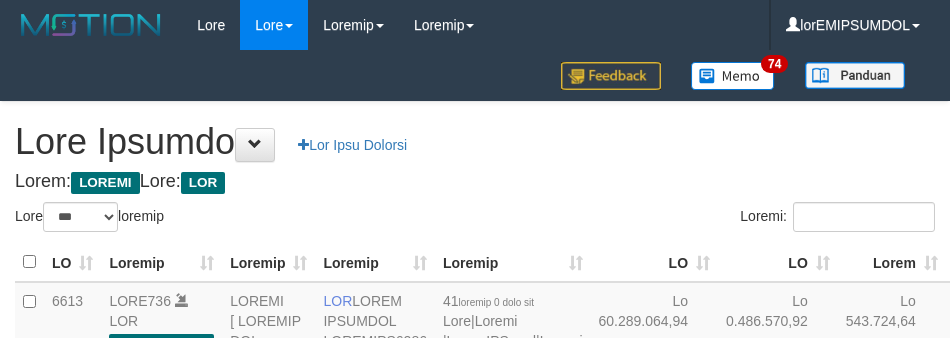 scroll, scrollTop: 297, scrollLeft: 0, axis: vertical 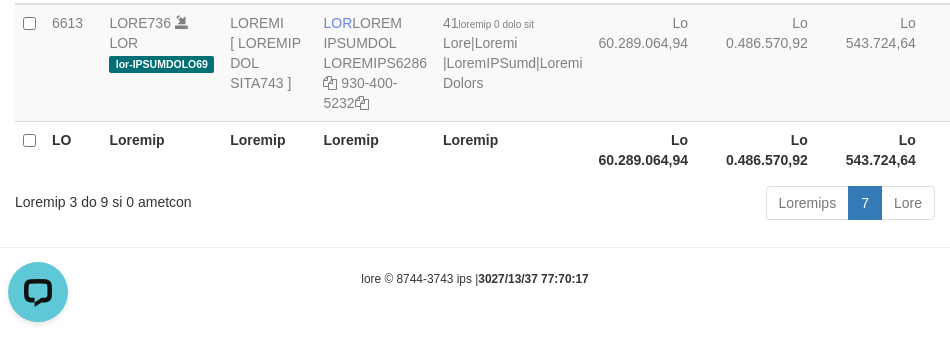 click on "Lo 60.289.064,94" at bounding box center [655, 149] 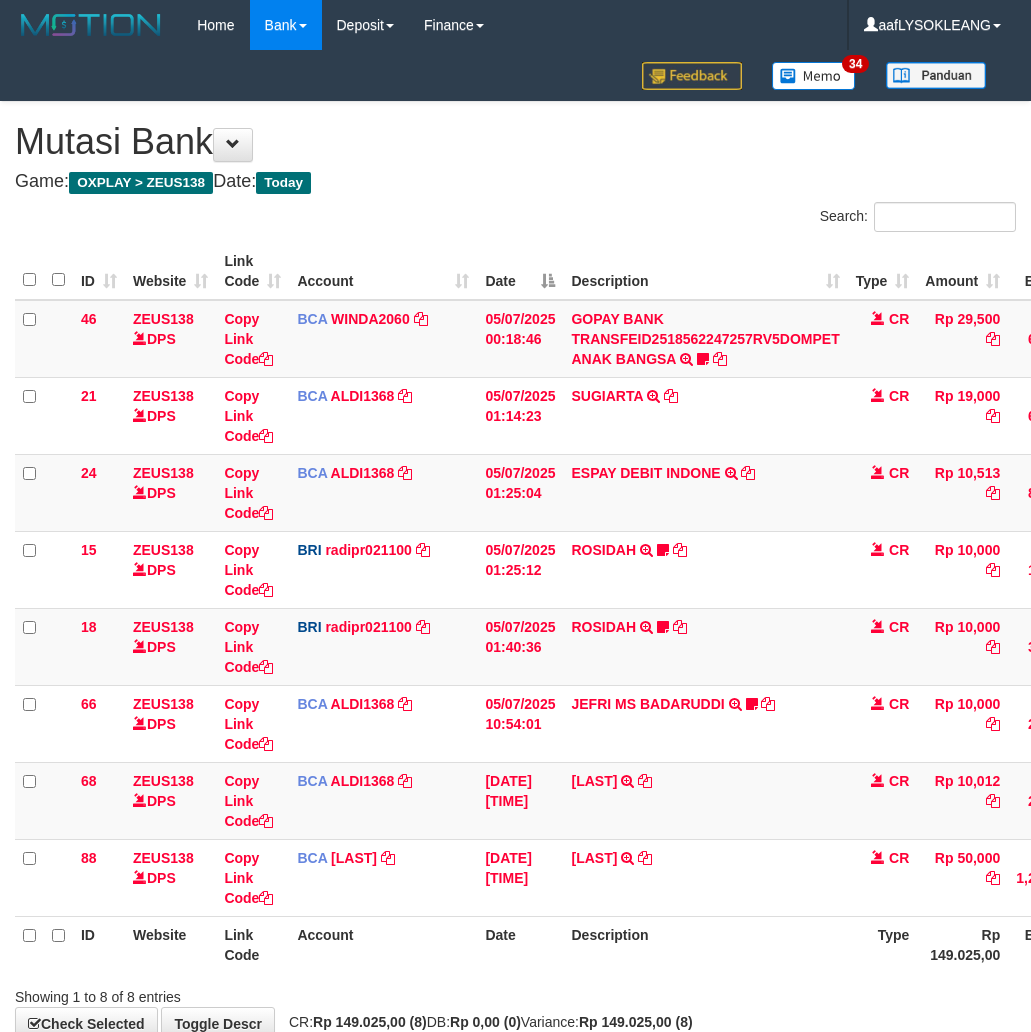 scroll, scrollTop: 118, scrollLeft: 167, axis: both 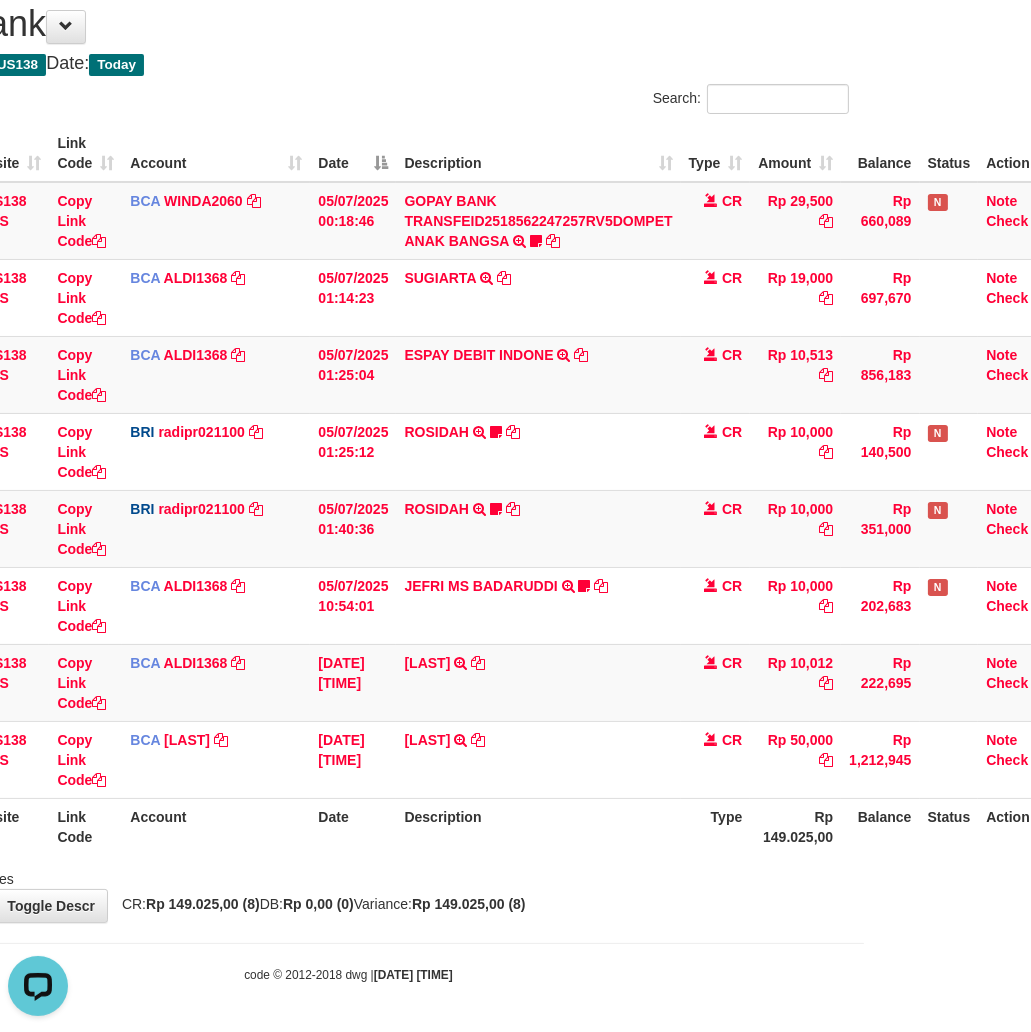 drag, startPoint x: 313, startPoint y: 847, endPoint x: 292, endPoint y: 832, distance: 25.806976 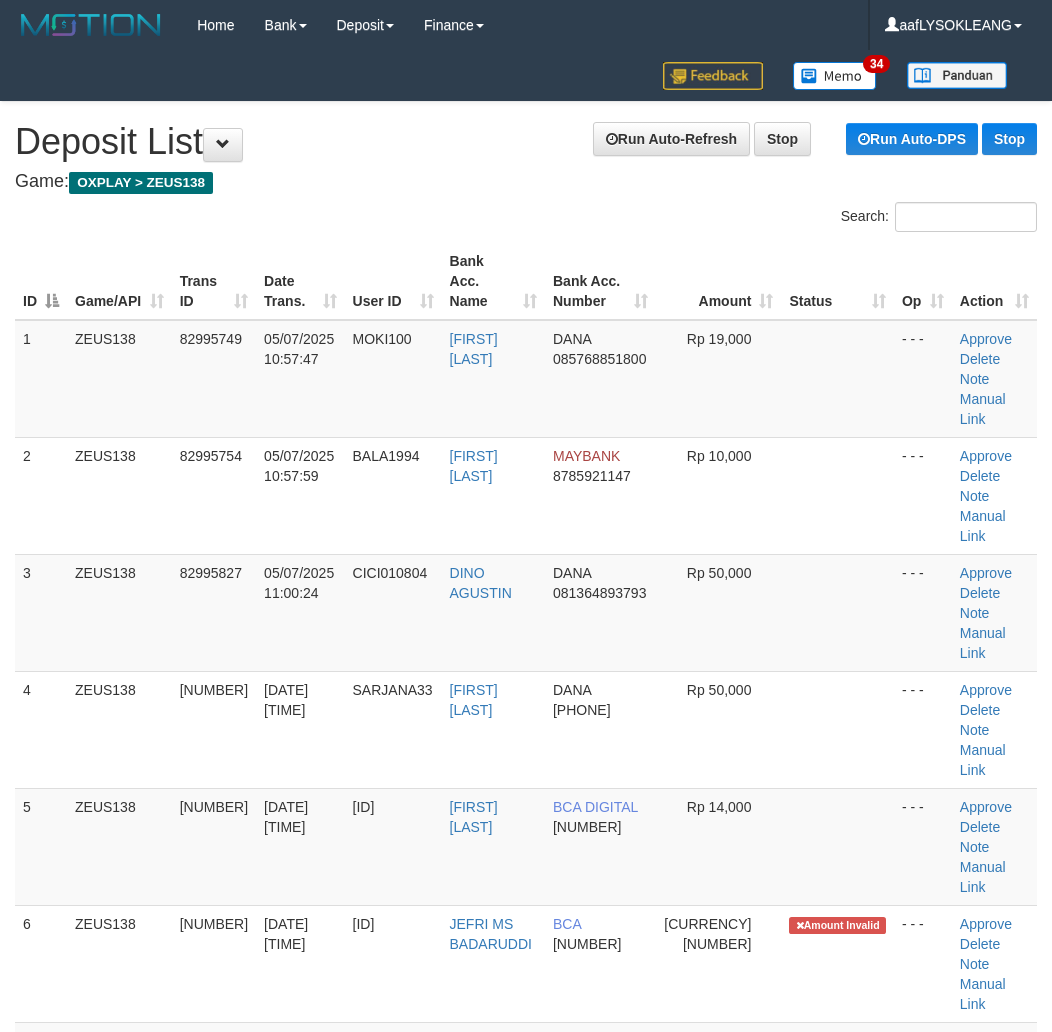 scroll, scrollTop: 0, scrollLeft: 0, axis: both 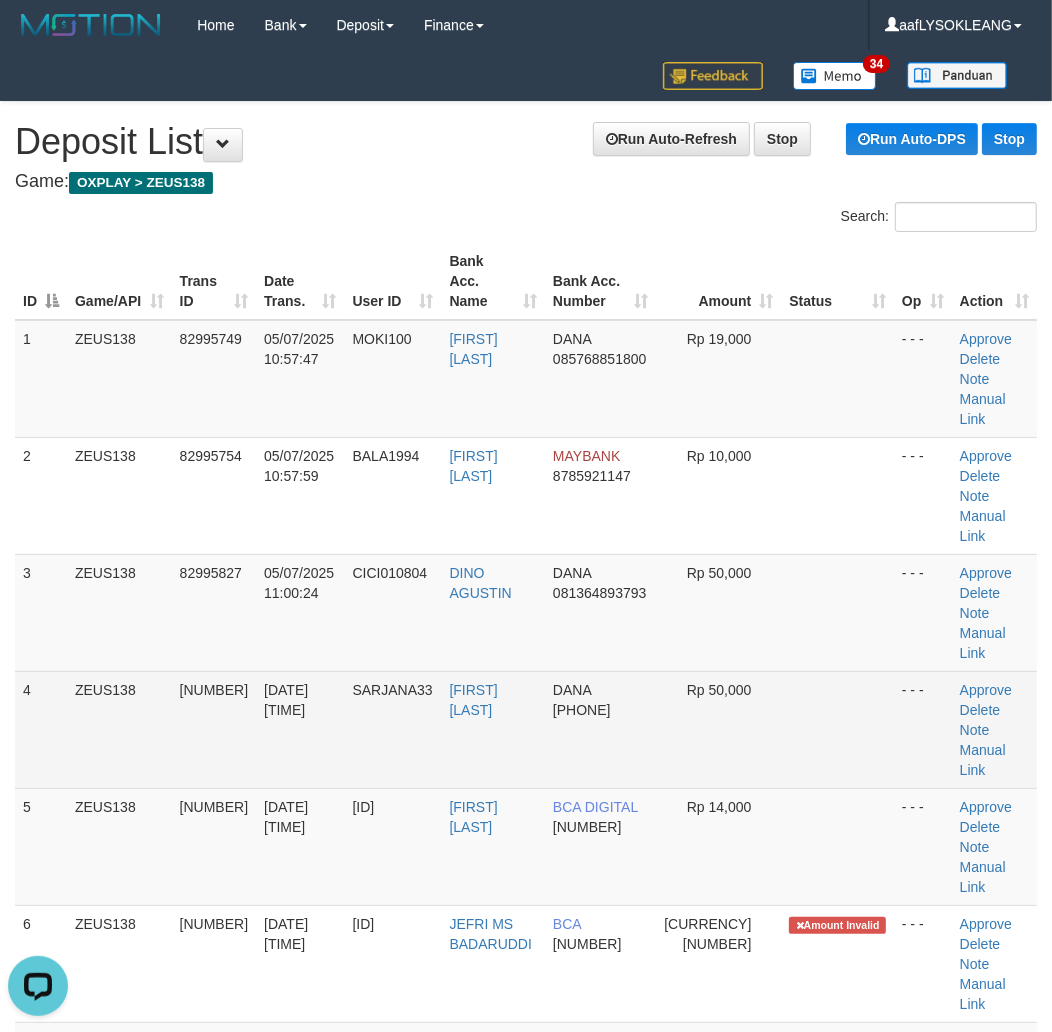 click at bounding box center (837, 495) 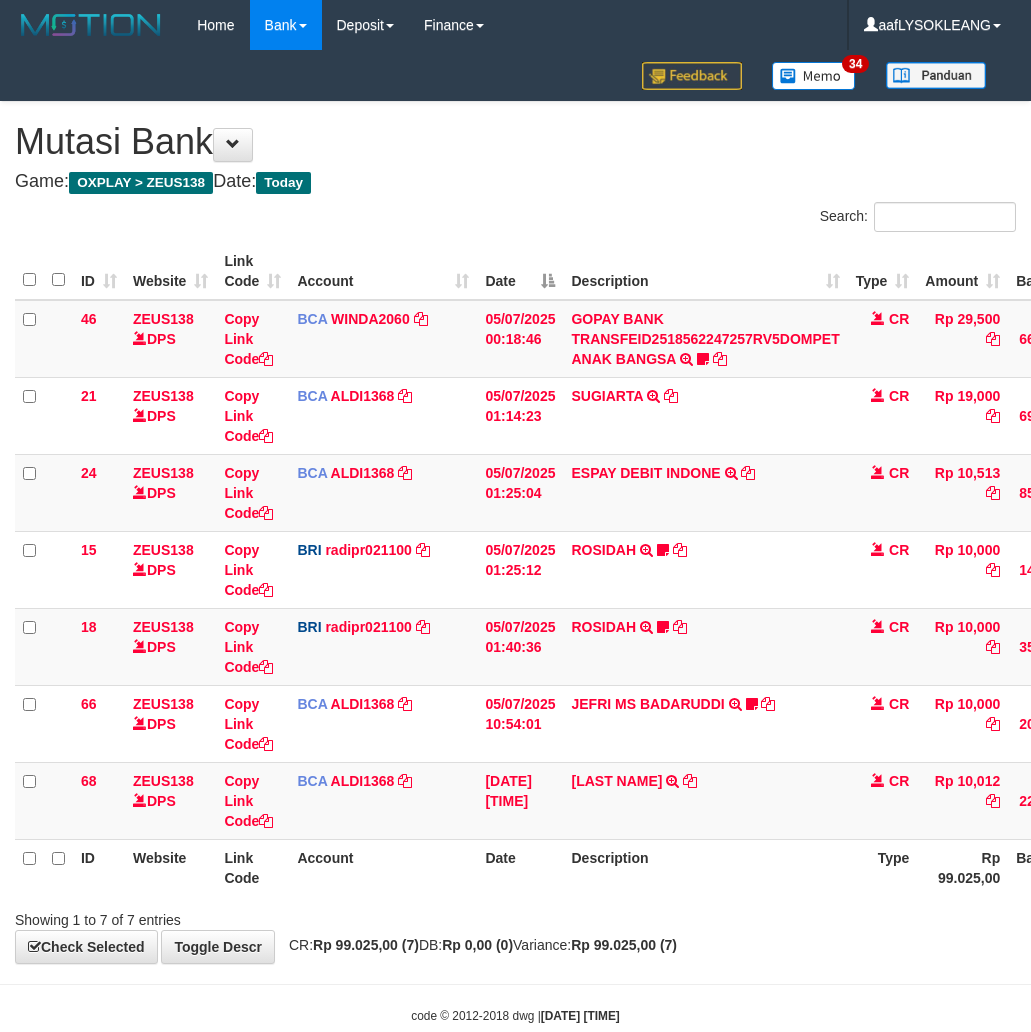 scroll, scrollTop: 42, scrollLeft: 167, axis: both 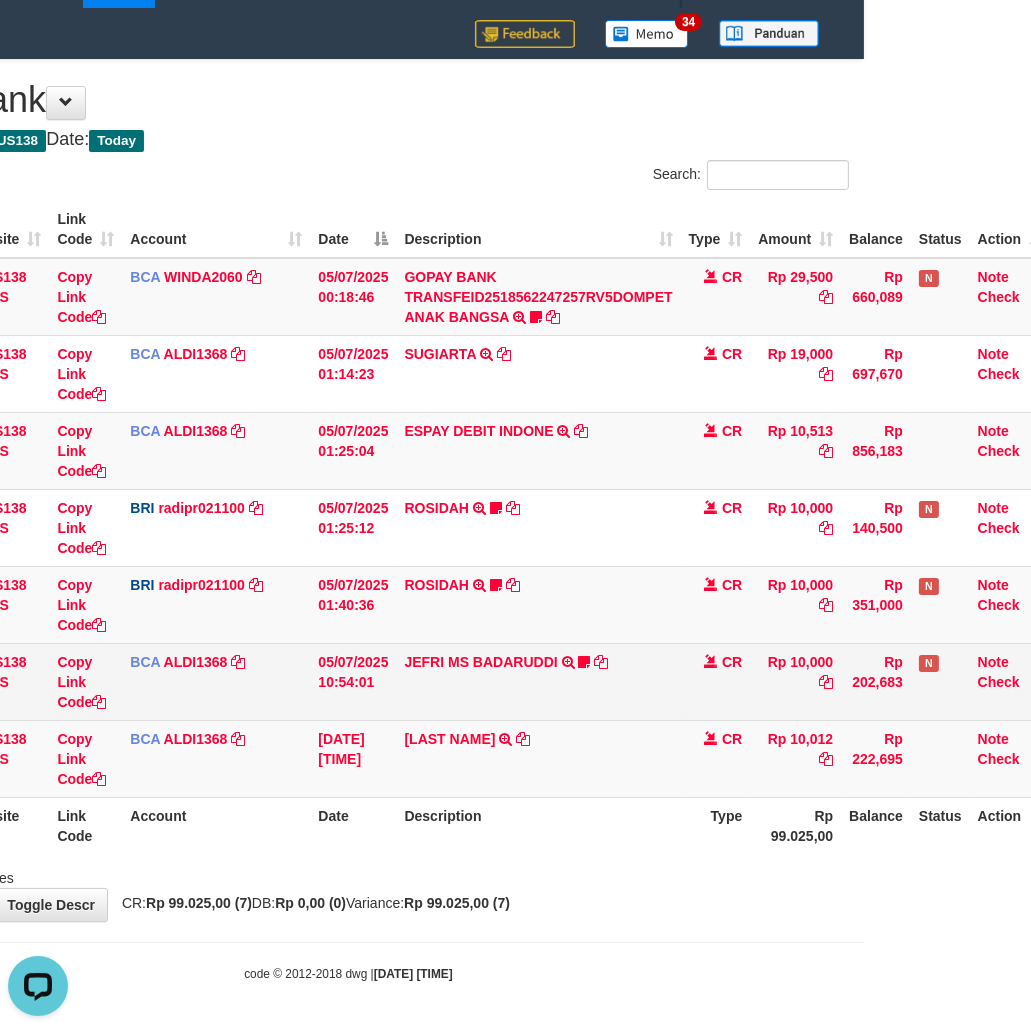 drag, startPoint x: 271, startPoint y: 705, endPoint x: 281, endPoint y: 700, distance: 11.18034 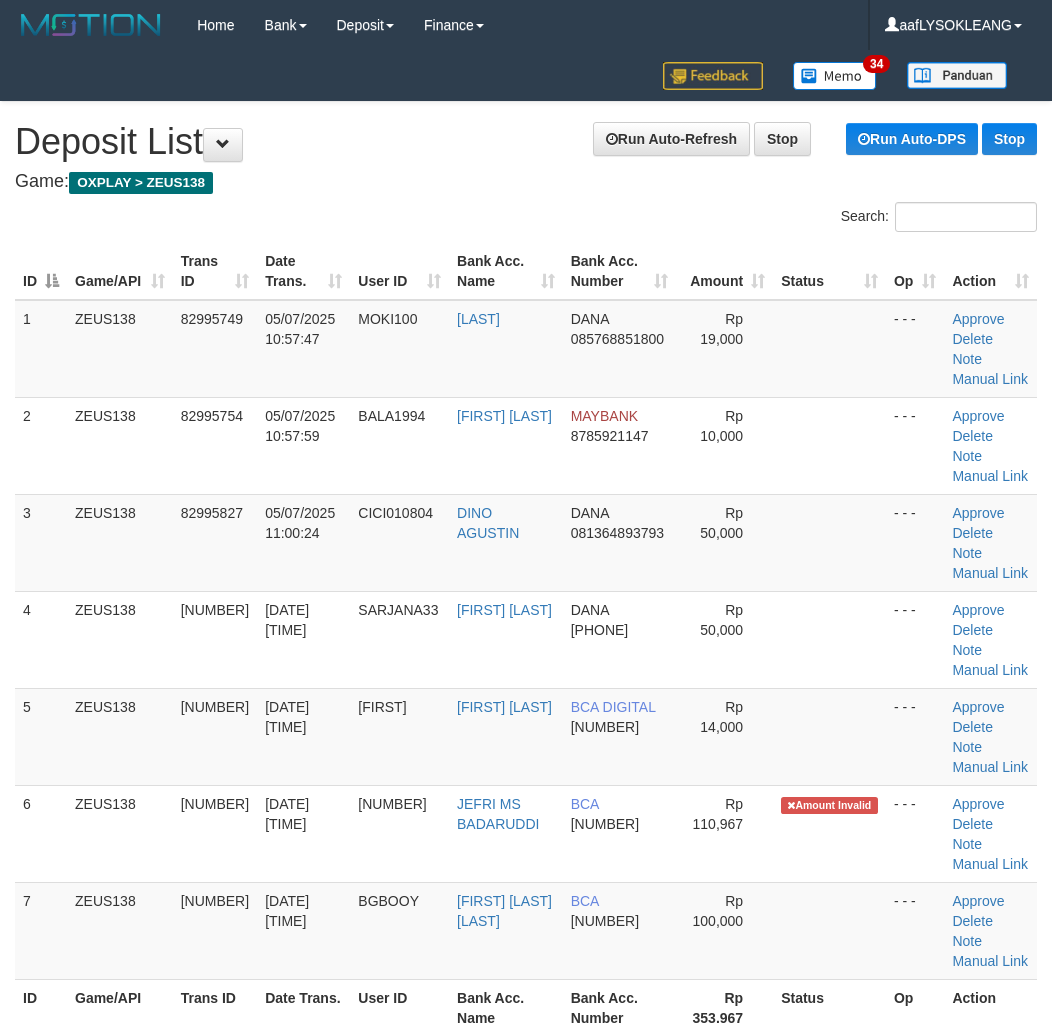 scroll, scrollTop: 0, scrollLeft: 0, axis: both 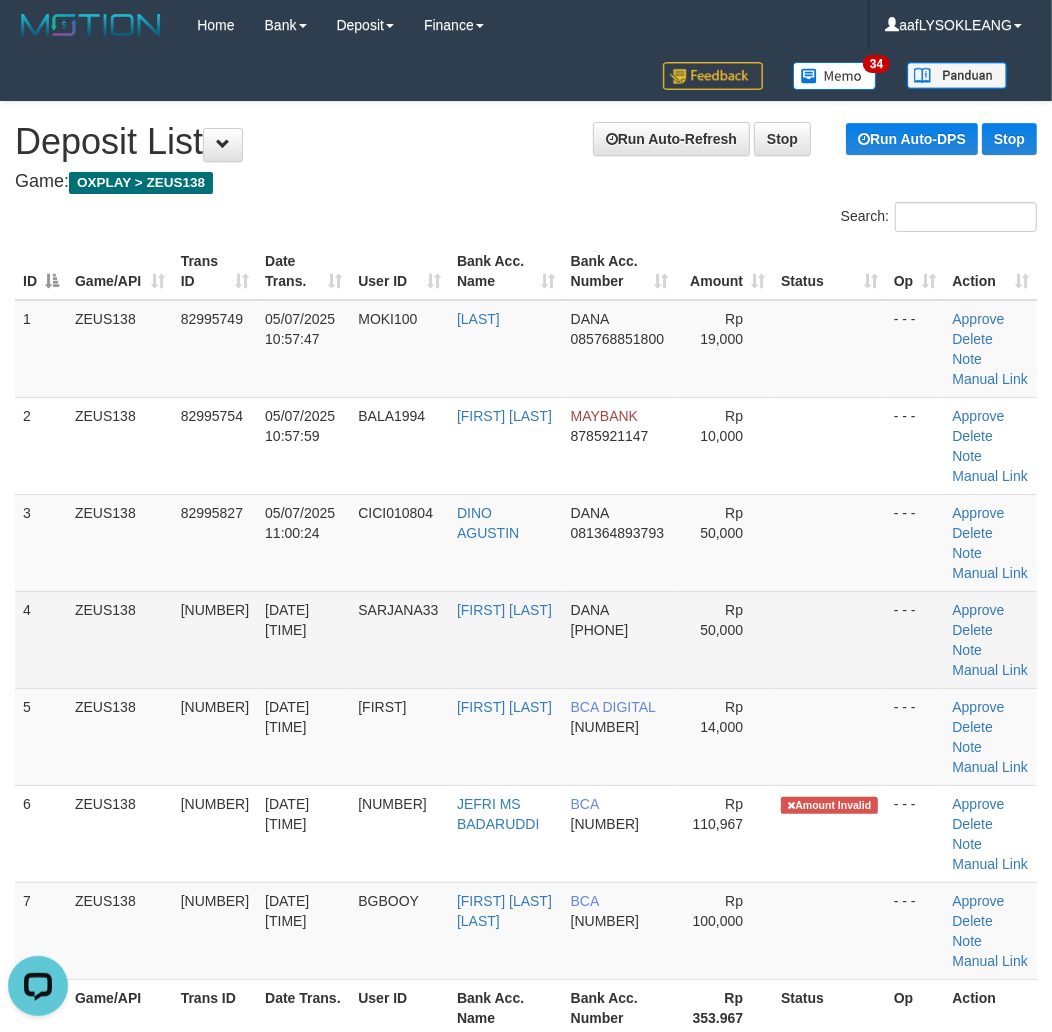 drag, startPoint x: 837, startPoint y: 603, endPoint x: 1066, endPoint y: 702, distance: 249.48346 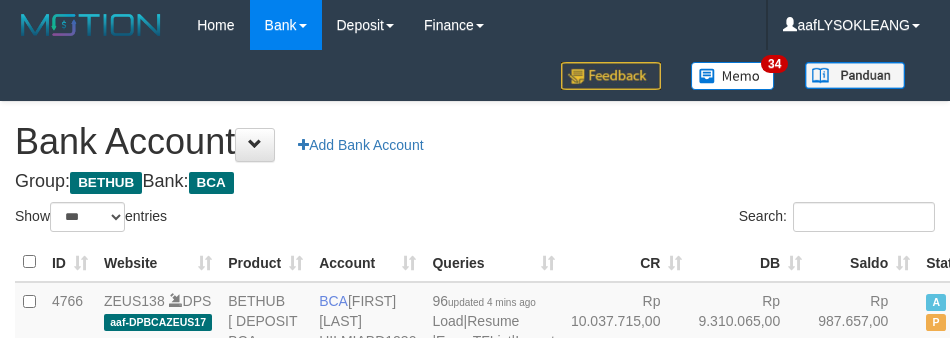 scroll, scrollTop: 297, scrollLeft: 0, axis: vertical 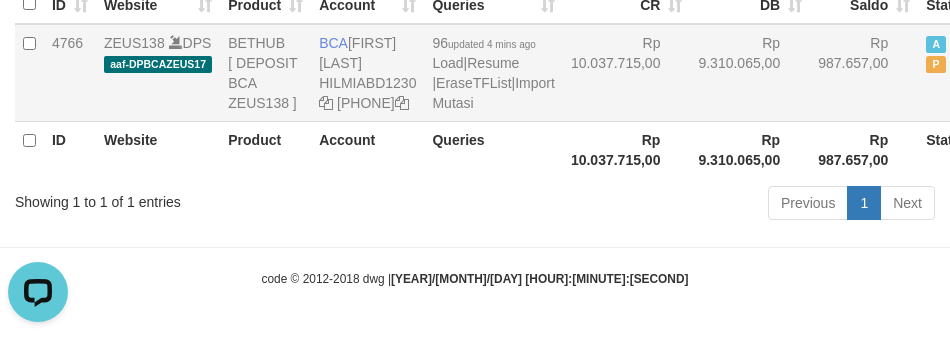 click on "Rp 10.037.715,00" at bounding box center [627, 73] 